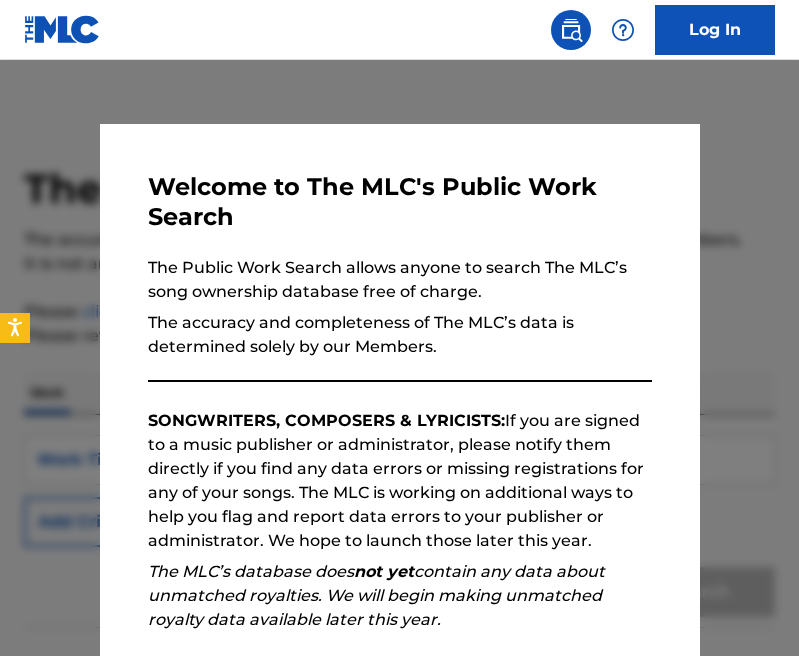 scroll, scrollTop: 0, scrollLeft: 0, axis: both 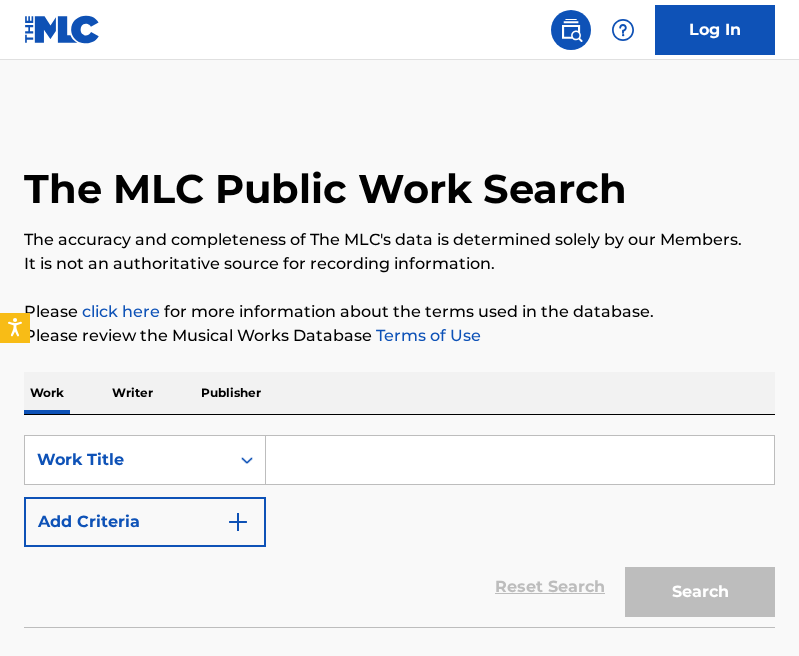click at bounding box center (520, 460) 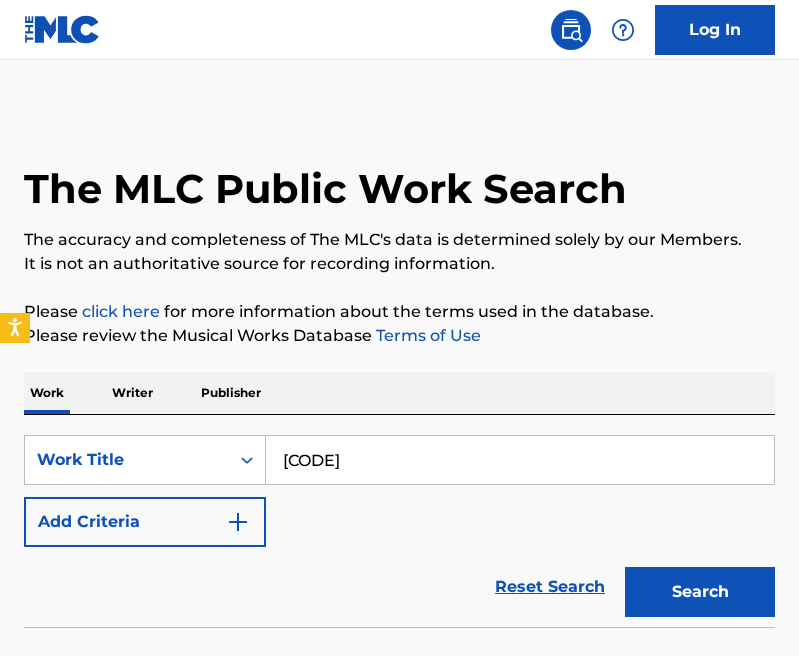 type on "[CODE]" 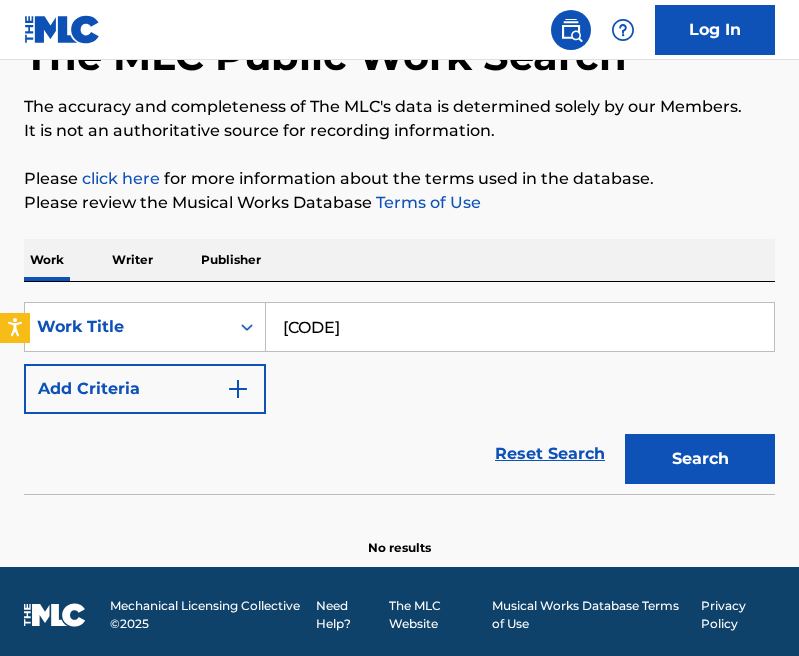scroll, scrollTop: 140, scrollLeft: 0, axis: vertical 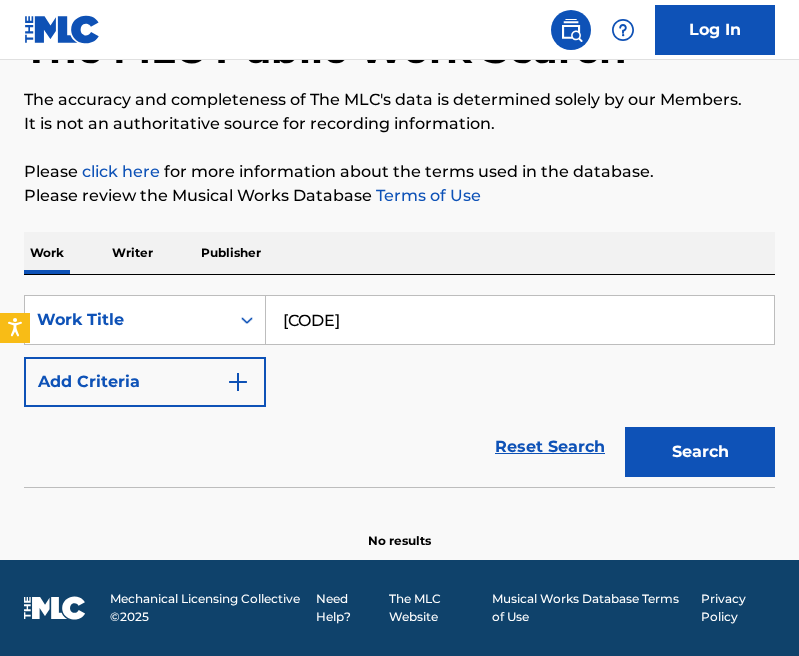 click on "Search" at bounding box center (700, 452) 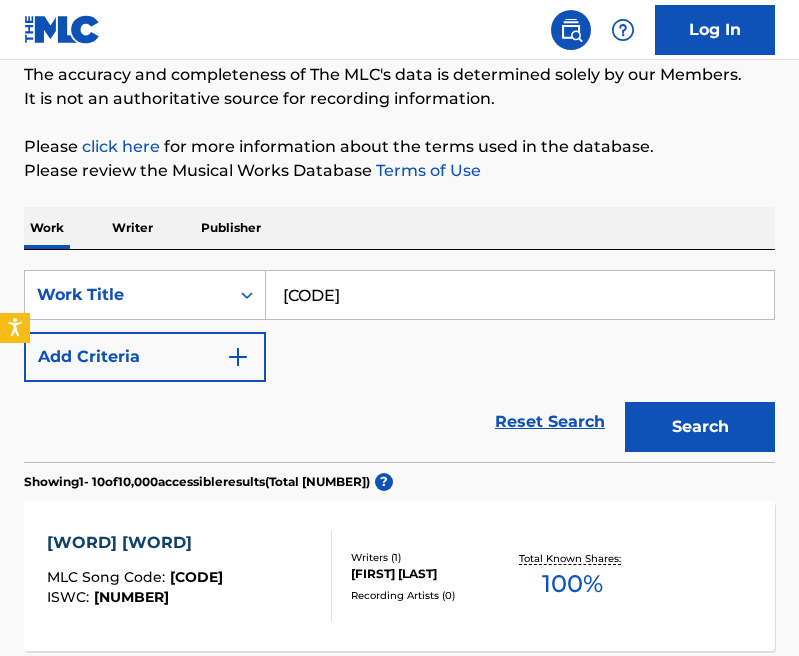 scroll, scrollTop: 0, scrollLeft: 0, axis: both 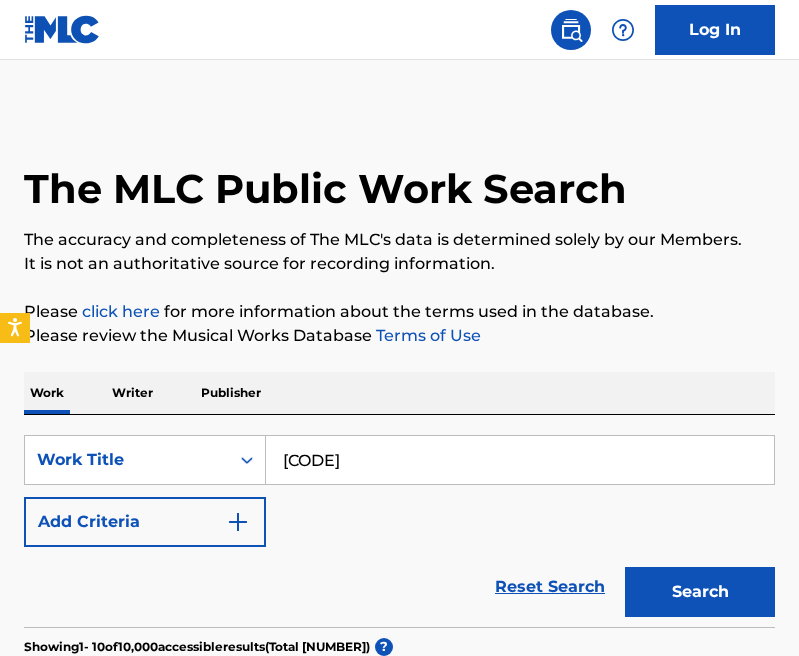 drag, startPoint x: 282, startPoint y: 466, endPoint x: 396, endPoint y: 463, distance: 114.03947 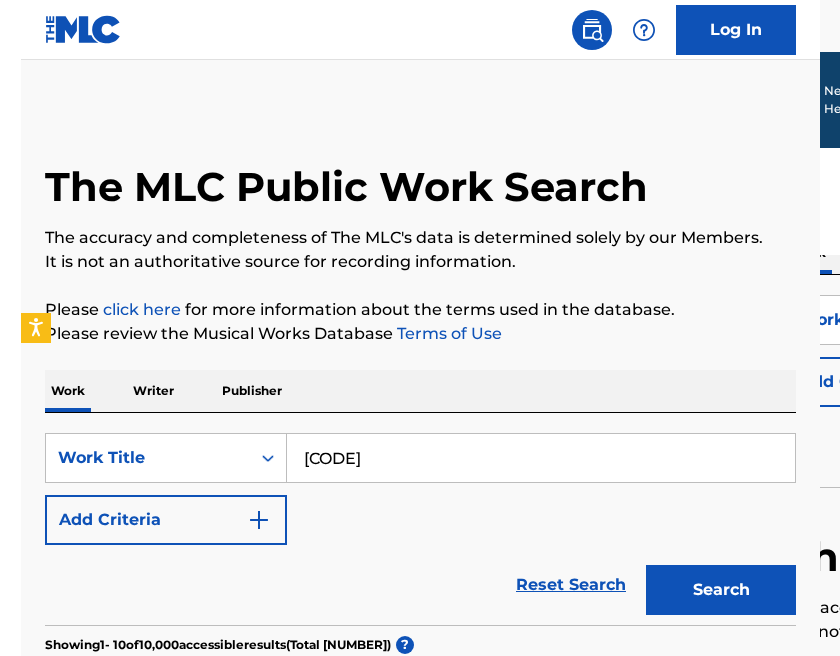 scroll, scrollTop: 0, scrollLeft: 0, axis: both 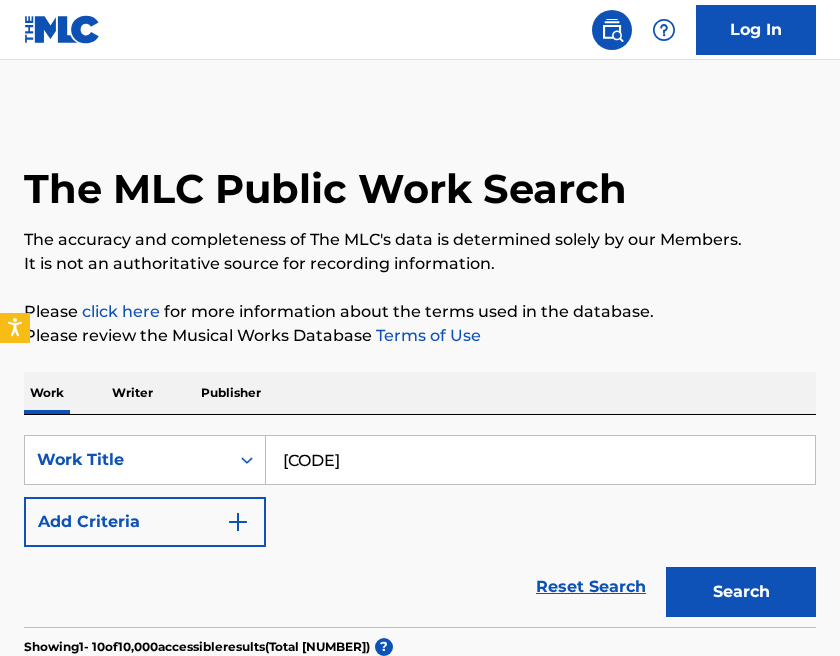 click on "Writer" at bounding box center (132, 393) 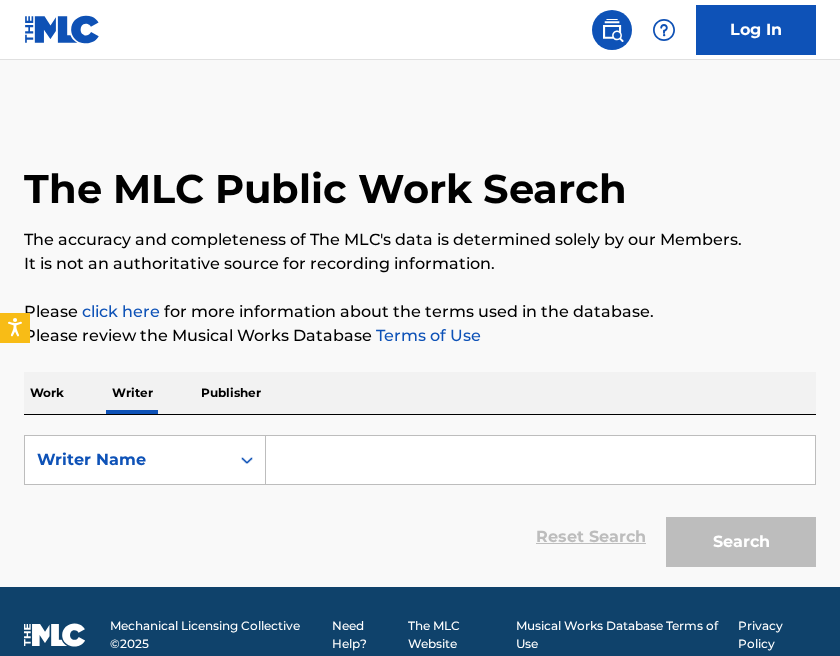 click at bounding box center [540, 460] 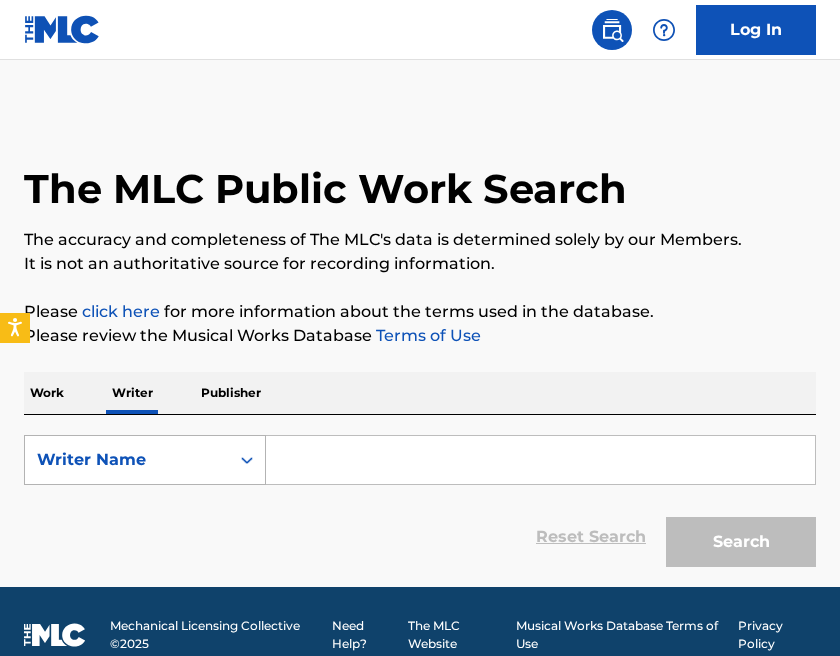 click 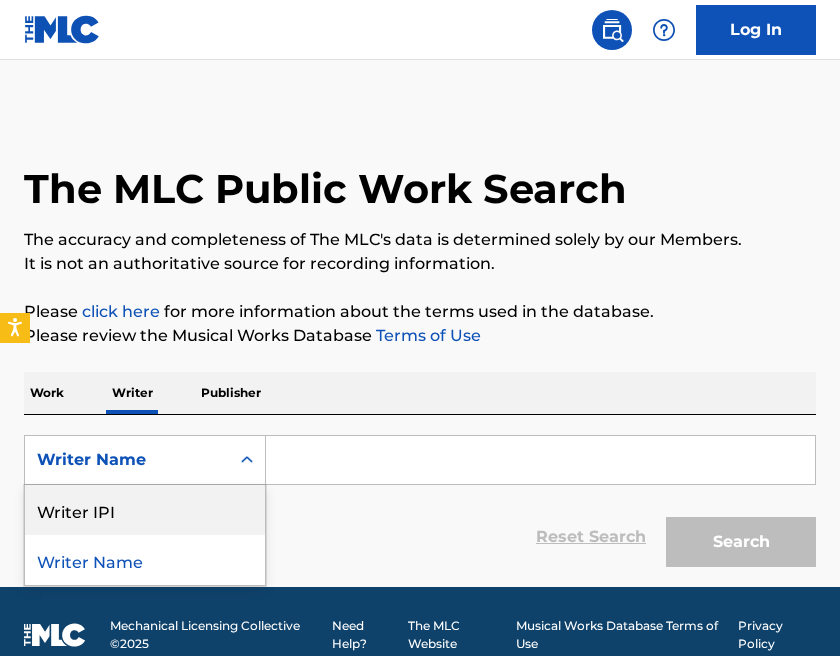 click on "Writer IPI" at bounding box center (145, 510) 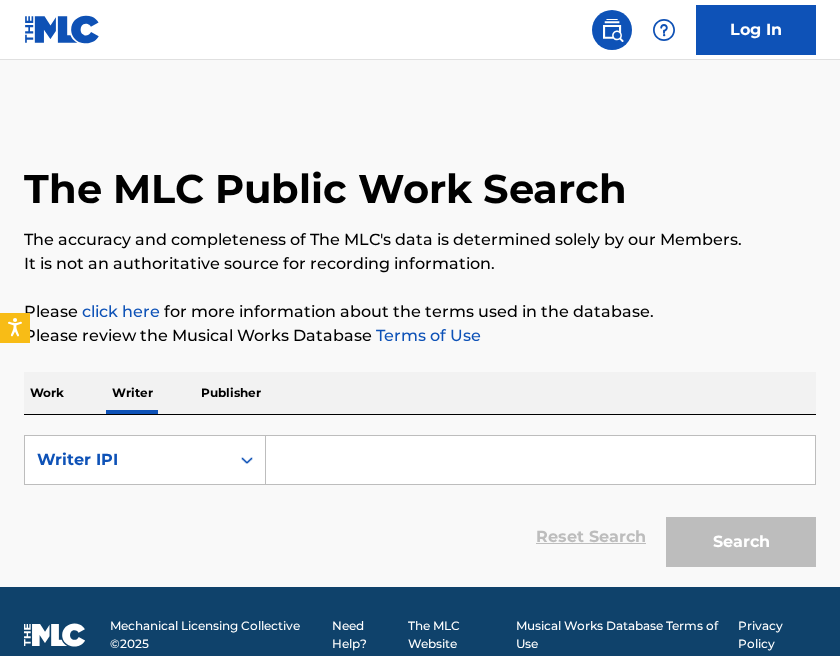 click at bounding box center [540, 460] 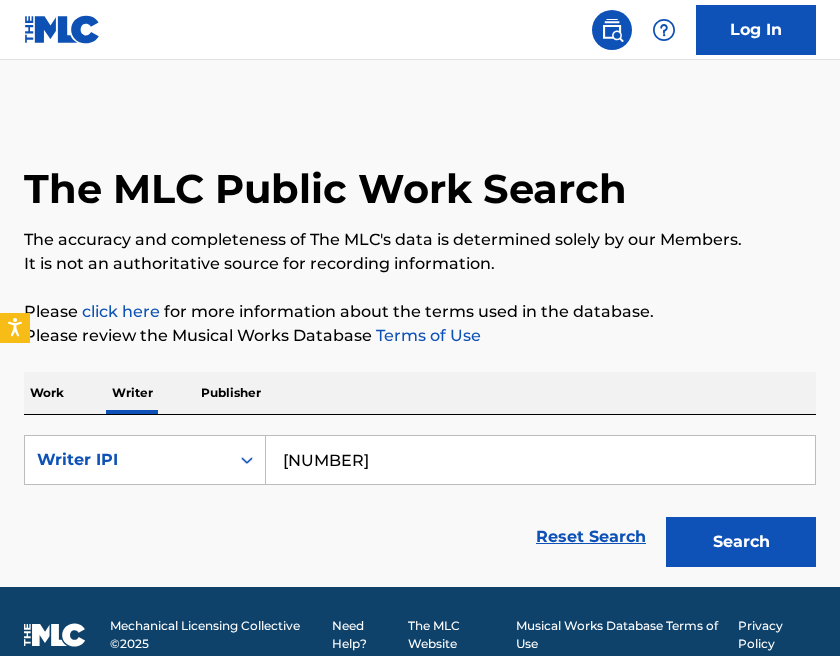 type on "[NUMBER]" 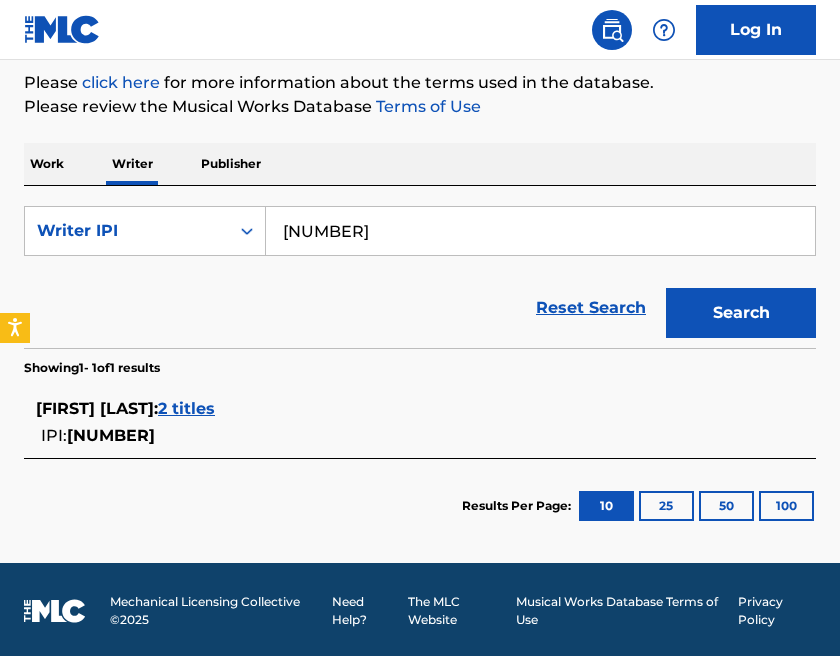 scroll, scrollTop: 232, scrollLeft: 0, axis: vertical 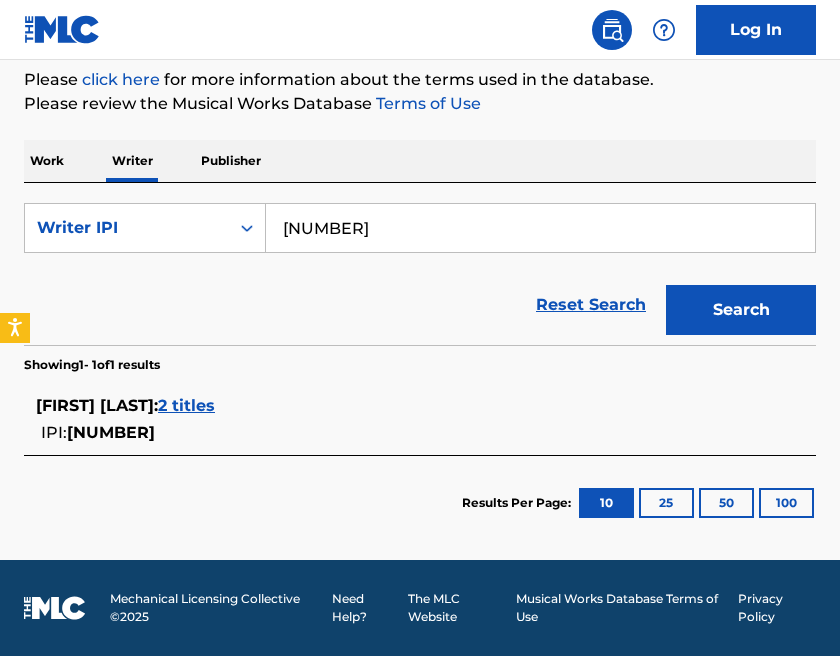 click on "2 titles" at bounding box center (186, 405) 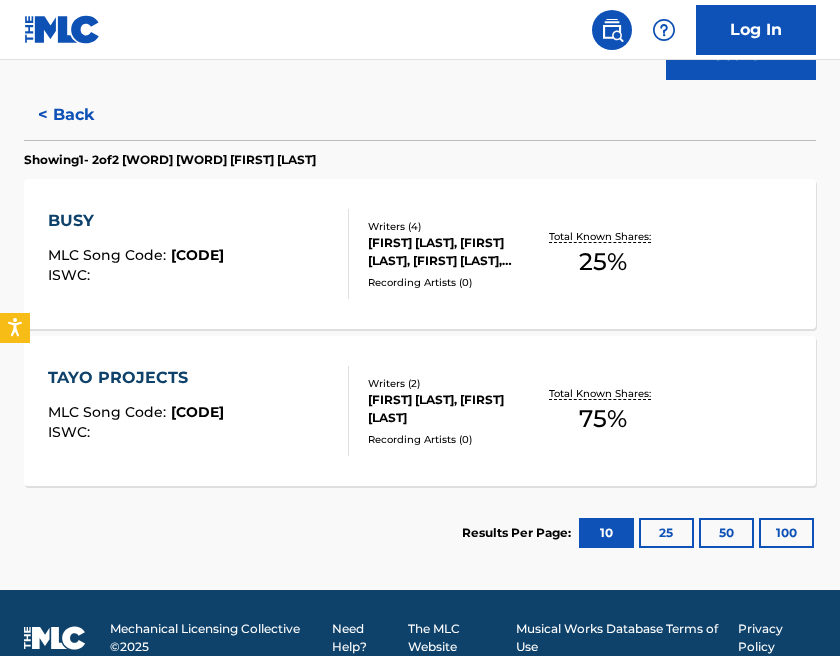 scroll, scrollTop: 517, scrollLeft: 0, axis: vertical 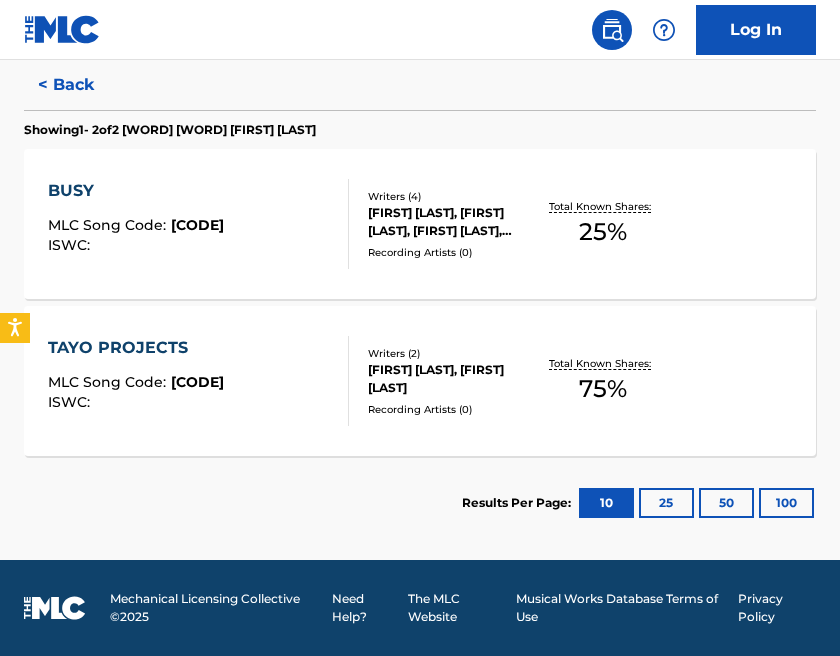 click on "[FIRST] [LAST], [FIRST] [LAST], [FIRST] [LAST], [FIRST] [LAST]" at bounding box center [452, 222] 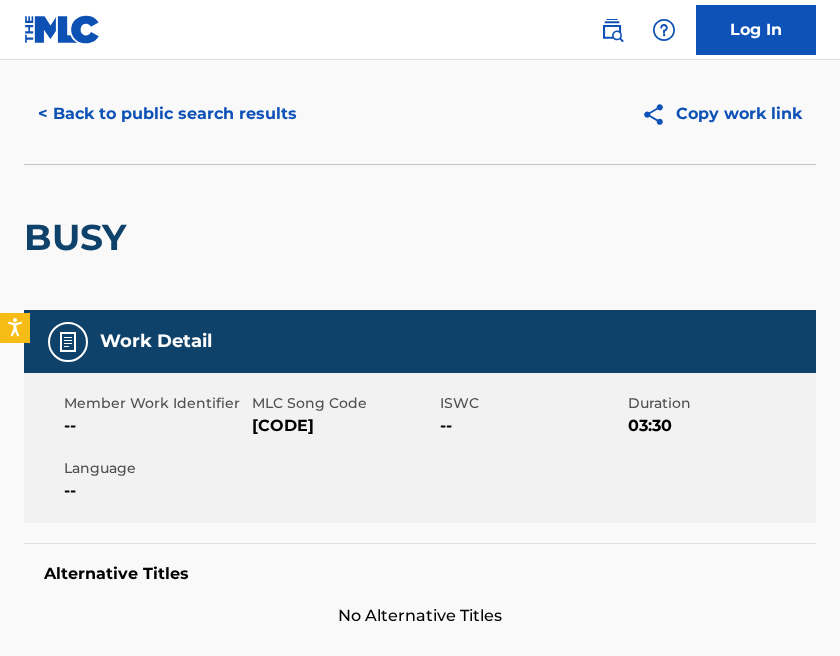 scroll, scrollTop: 0, scrollLeft: 0, axis: both 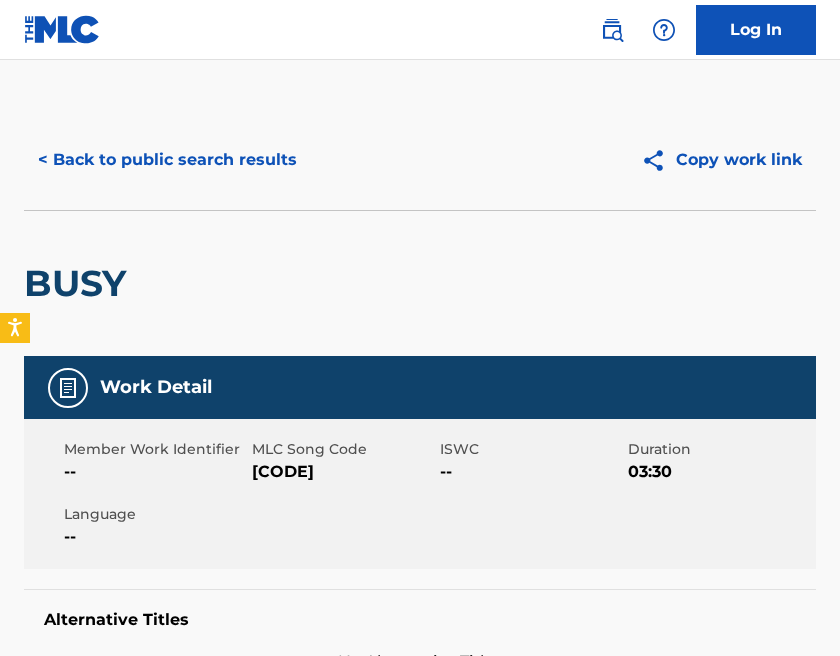 click on "Copy work link" at bounding box center (721, 160) 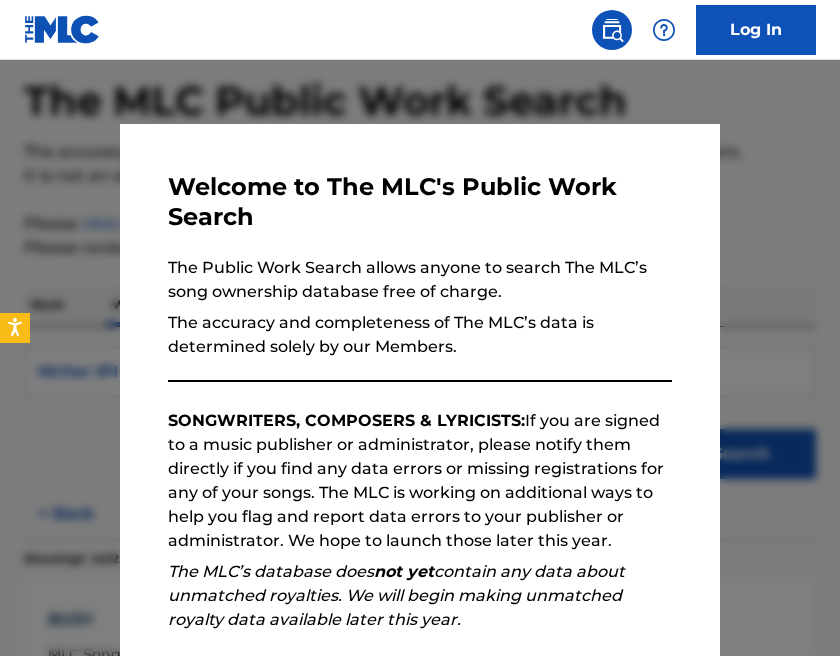 click at bounding box center [420, 388] 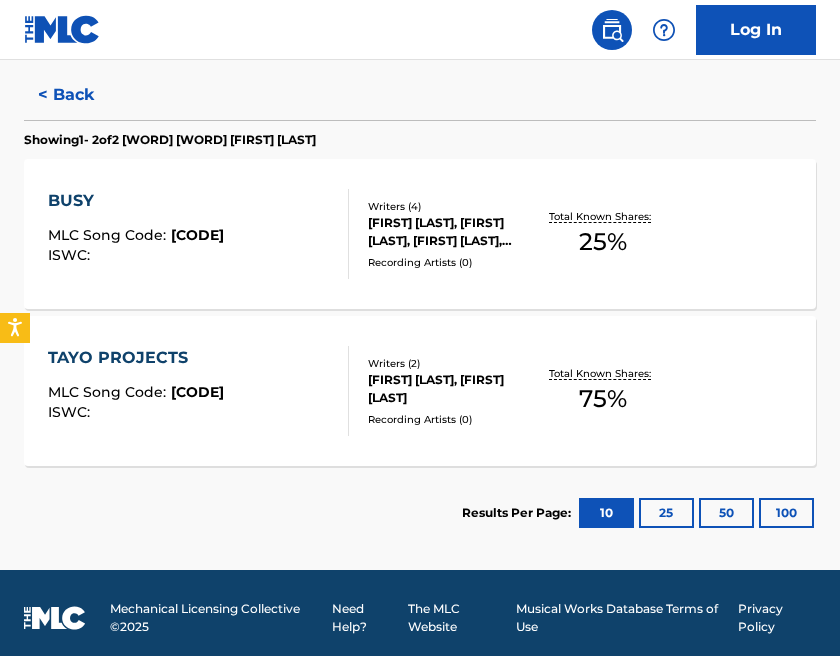 scroll, scrollTop: 517, scrollLeft: 0, axis: vertical 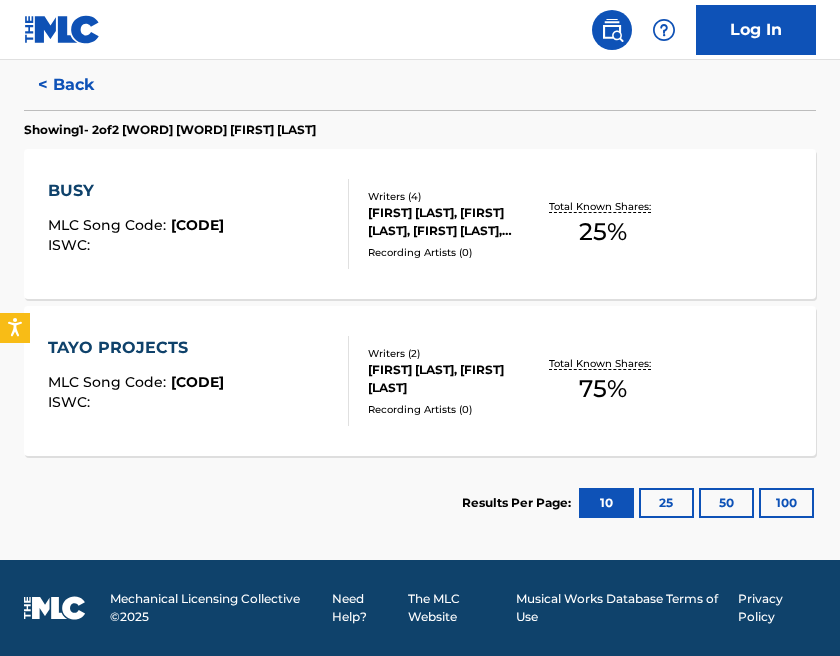 click on "[FIRST] [LAST], [FIRST] [LAST]" at bounding box center (452, 379) 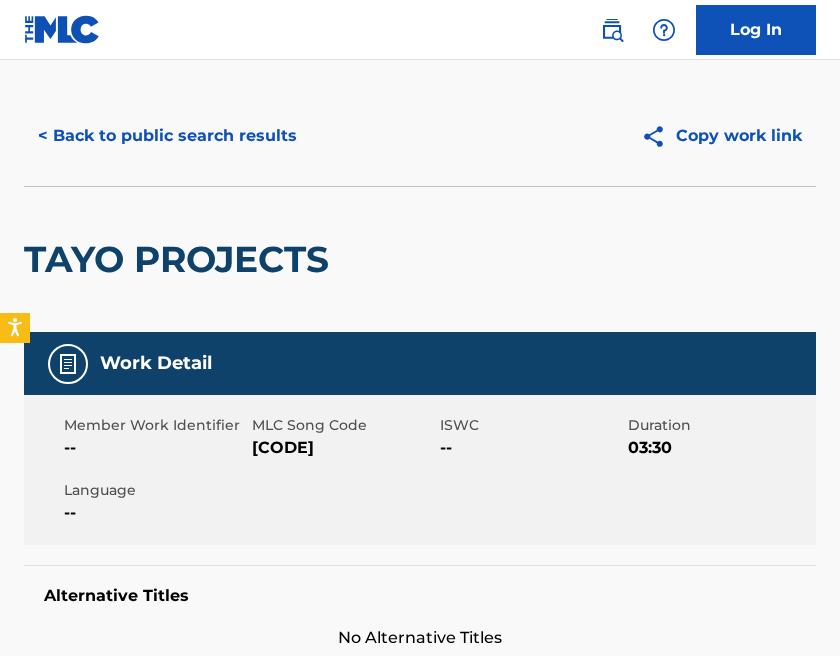 scroll, scrollTop: 0, scrollLeft: 0, axis: both 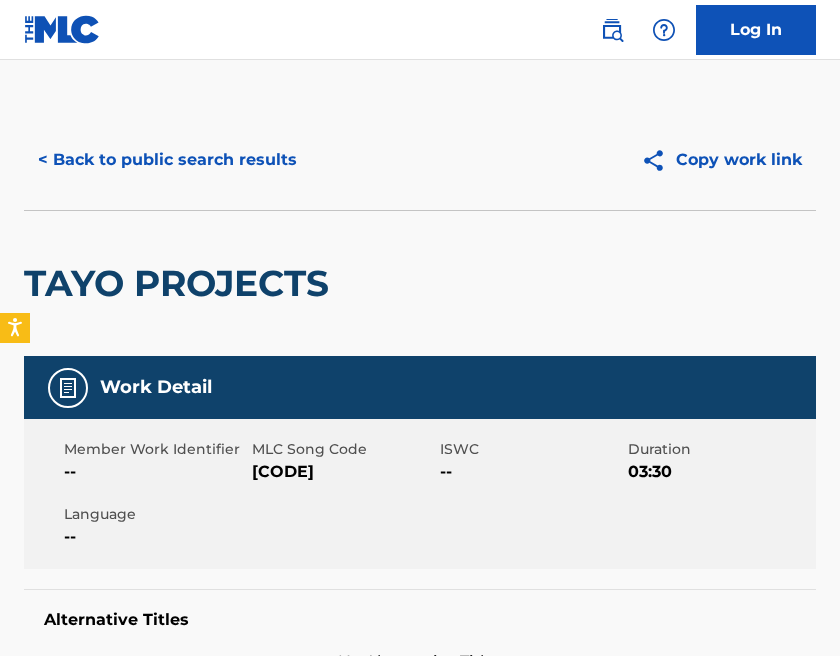 click on "Copy work link" at bounding box center [721, 160] 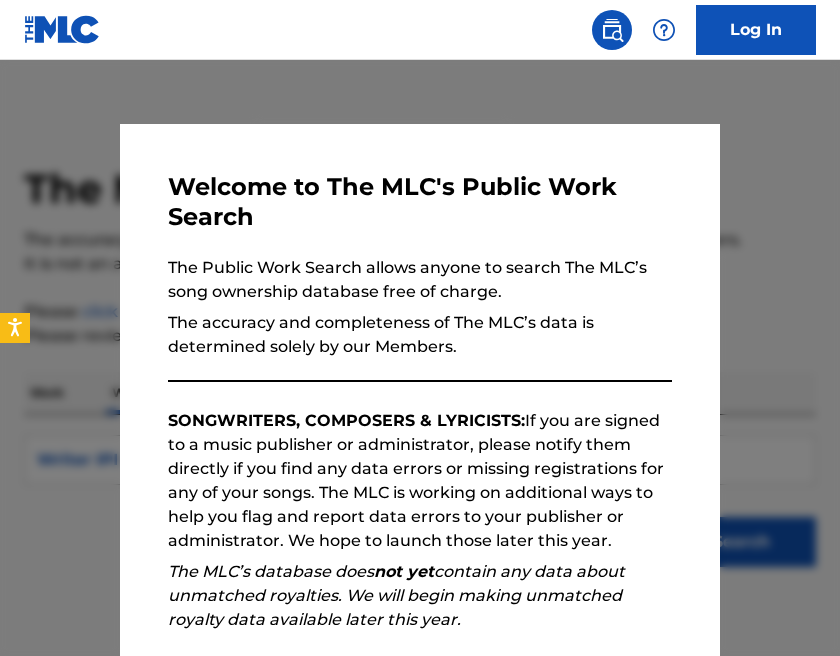 scroll, scrollTop: 88, scrollLeft: 0, axis: vertical 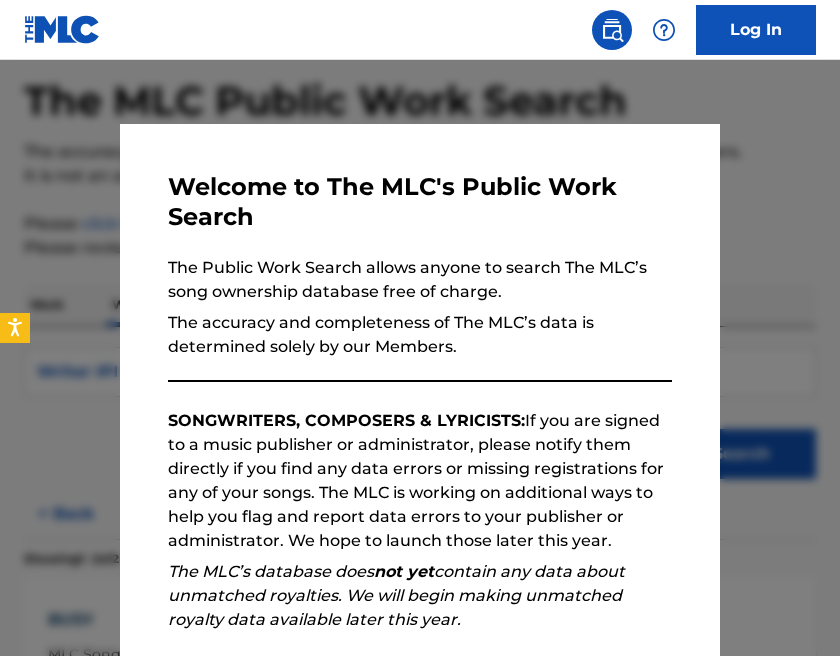 click at bounding box center (420, 388) 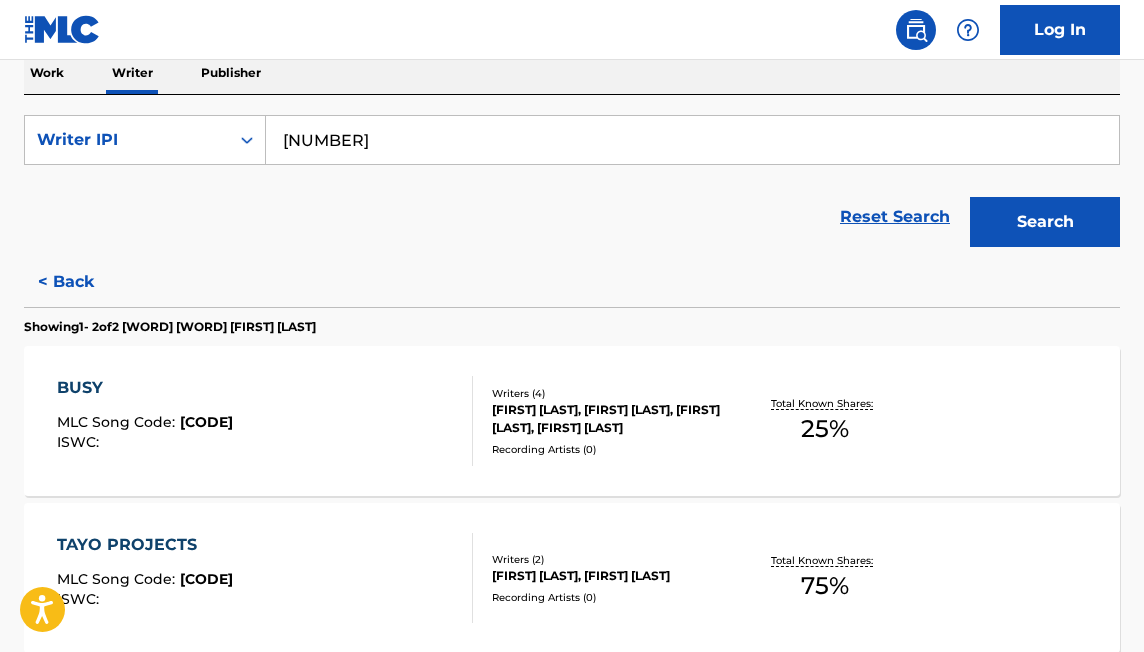 scroll, scrollTop: 169, scrollLeft: 0, axis: vertical 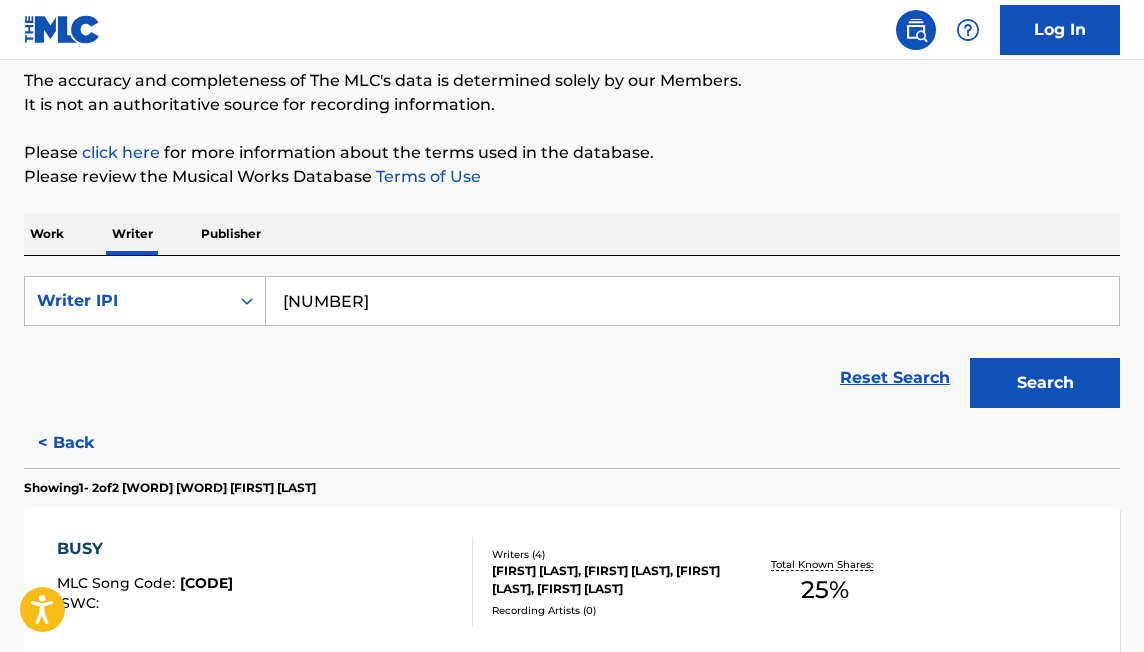 click on "Work" at bounding box center (47, 234) 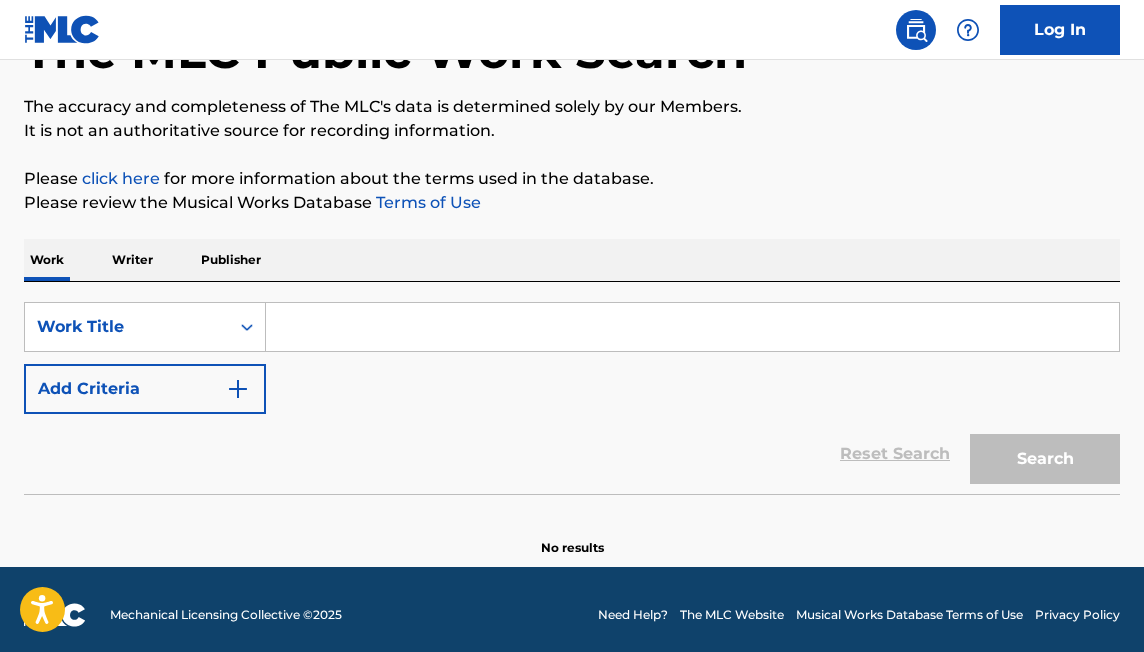 scroll, scrollTop: 154, scrollLeft: 0, axis: vertical 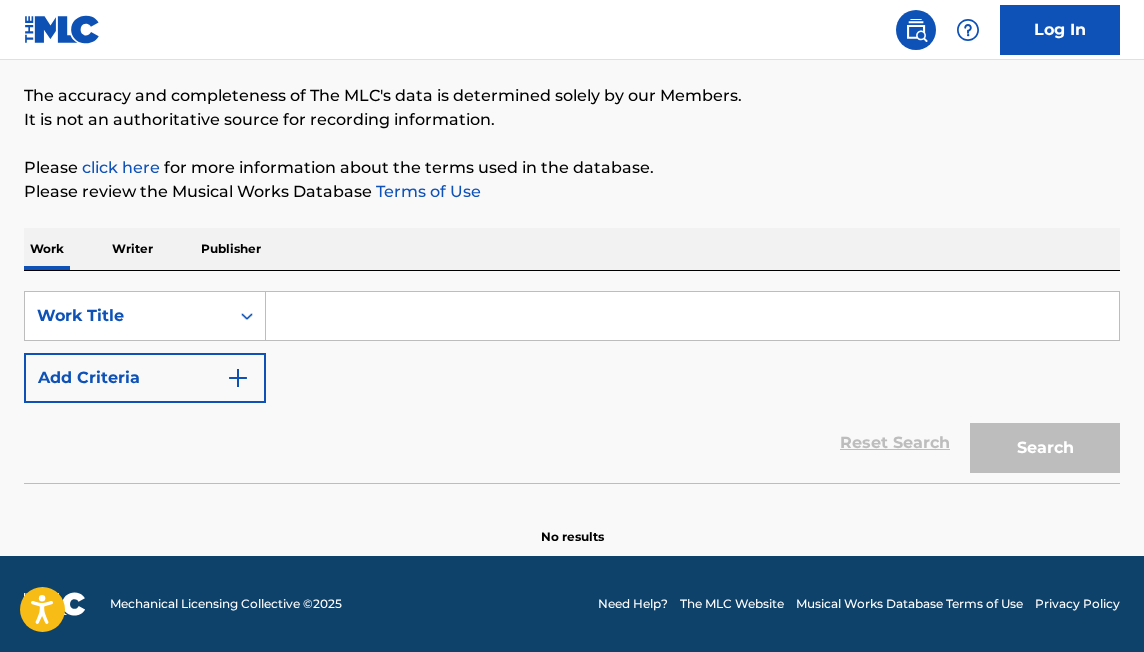 click at bounding box center [692, 316] 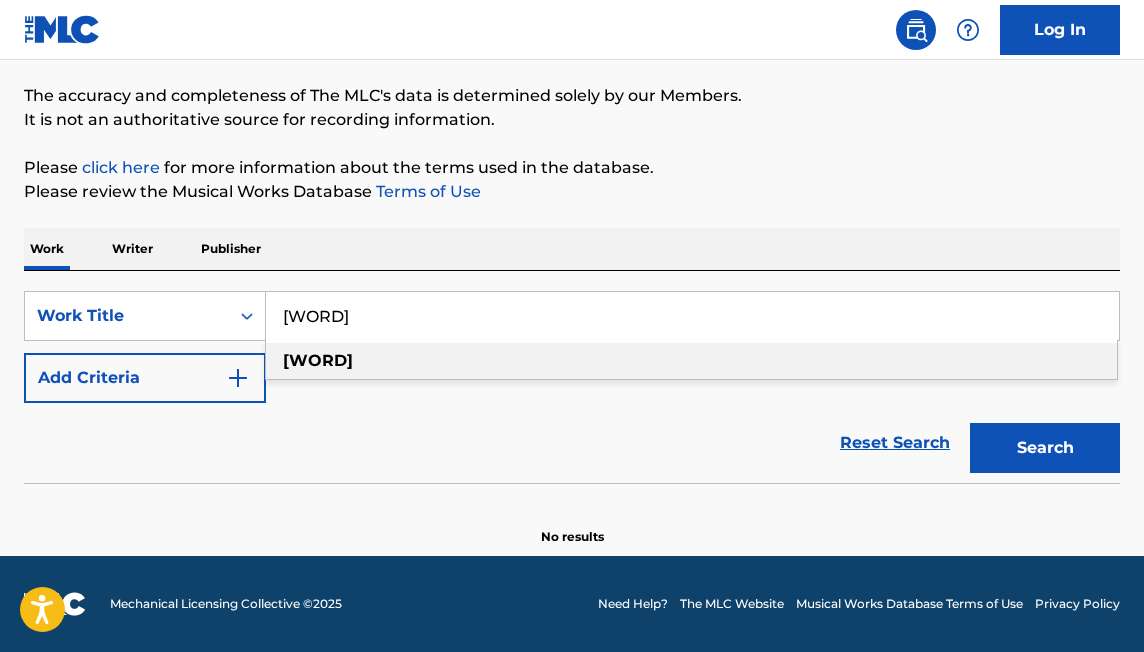 type on "[WORD]" 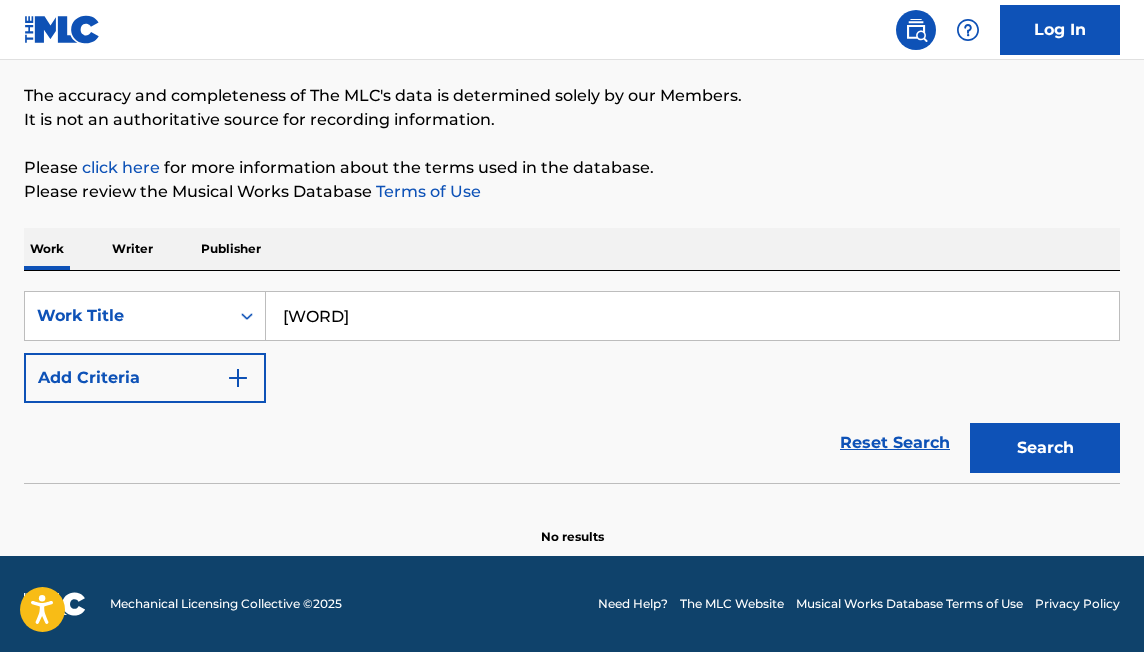 click on "Search" at bounding box center [1045, 448] 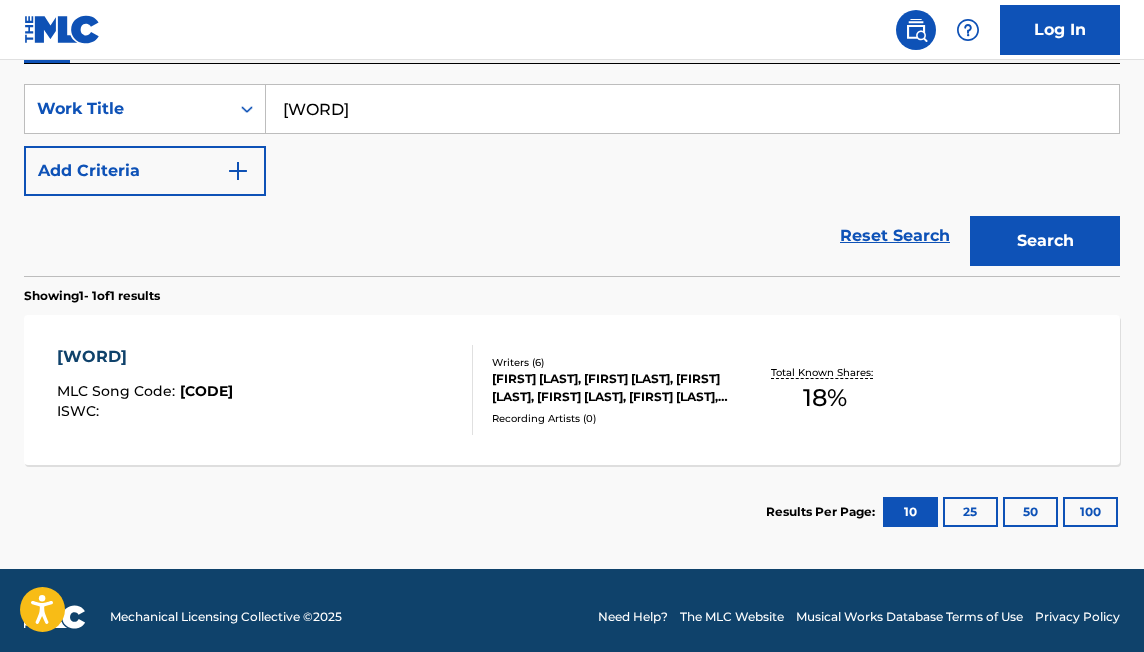 scroll, scrollTop: 374, scrollLeft: 0, axis: vertical 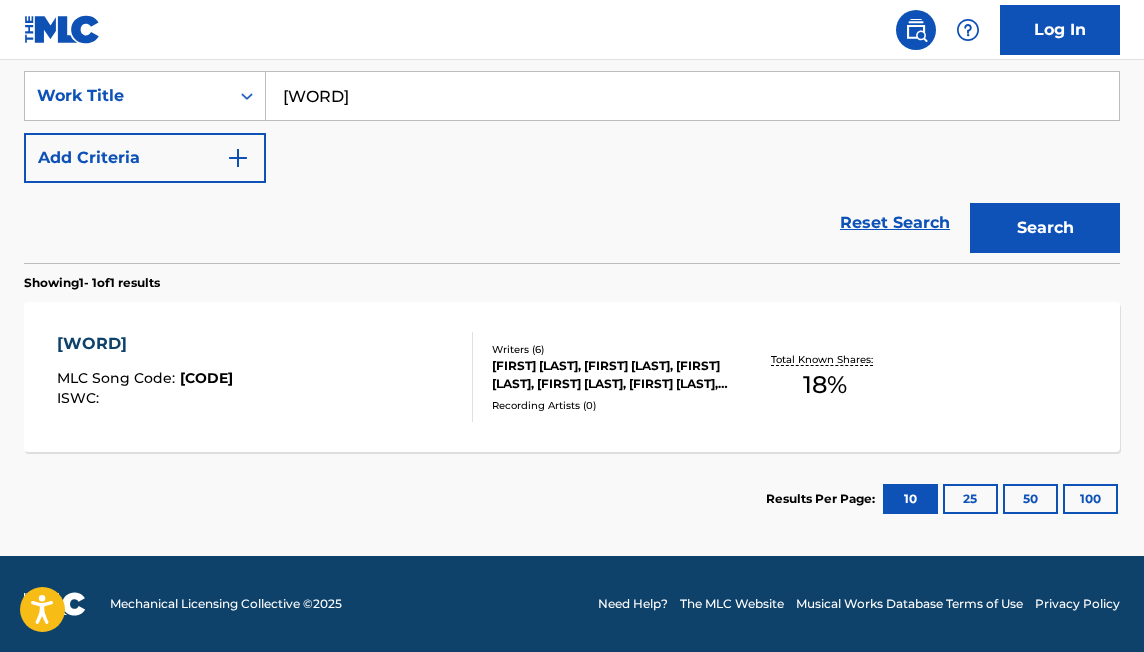 click on "[FIRST] [LAST], [FIRST] [LAST], [FIRST] [LAST], [FIRST] [LAST], [FIRST] [LAST], [FIRST] [LAST]" at bounding box center [612, 375] 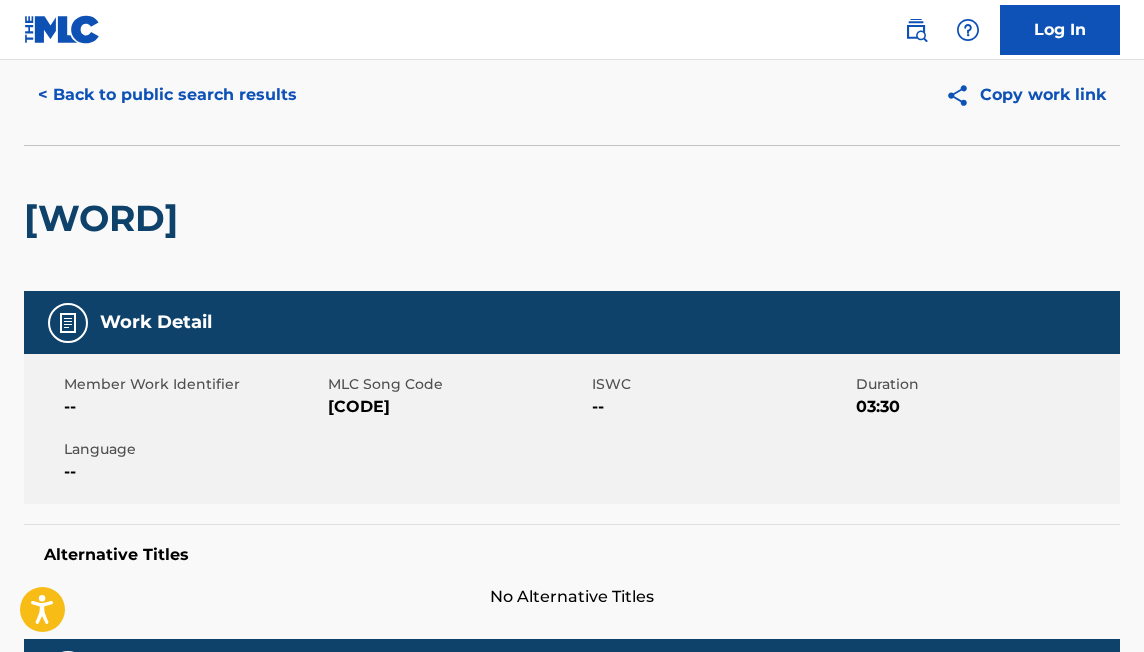scroll, scrollTop: 0, scrollLeft: 0, axis: both 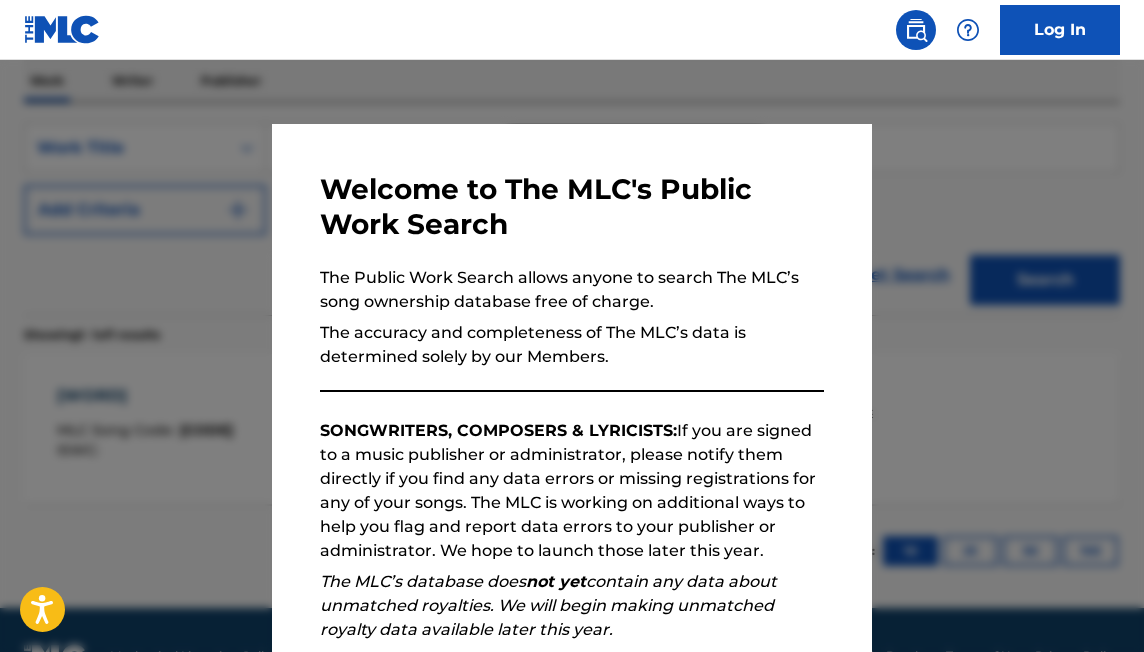 click at bounding box center [572, 386] 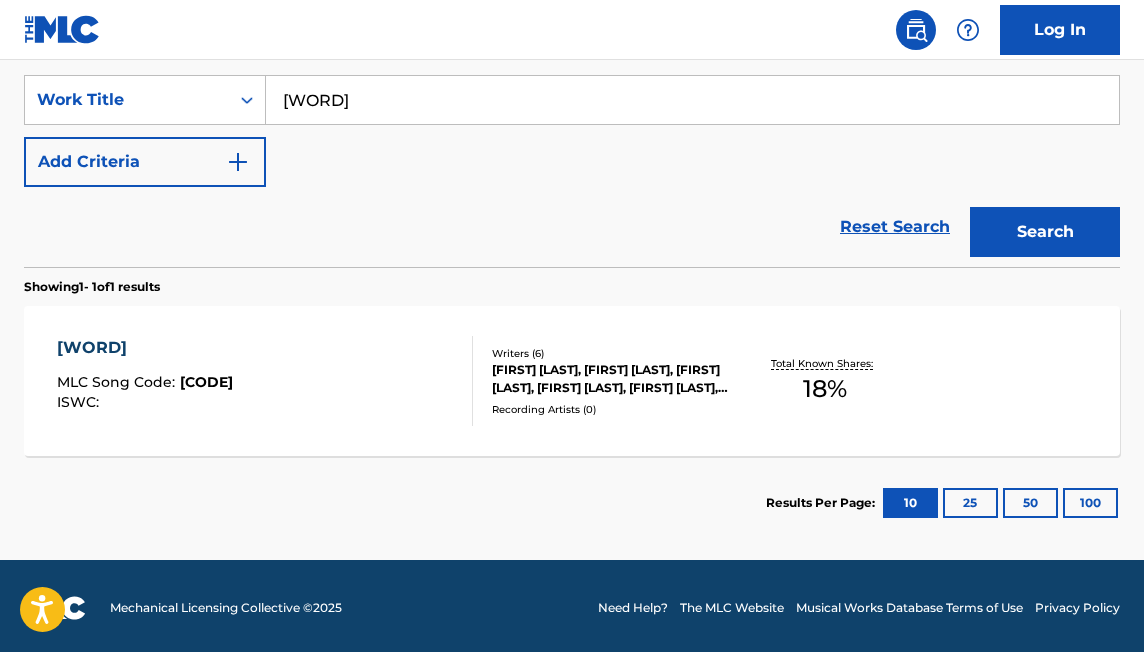 scroll, scrollTop: 374, scrollLeft: 0, axis: vertical 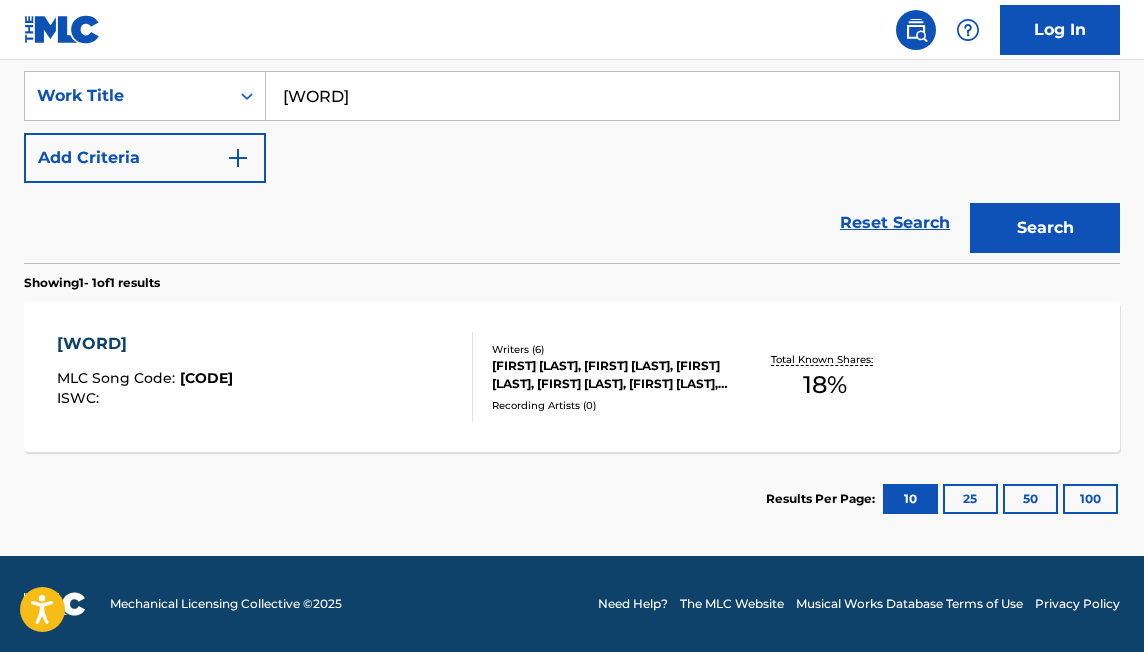 click on "[FIRST] [LAST], [FIRST] [LAST], [FIRST] [LAST], [FIRST] [LAST], [FIRST] [LAST], [FIRST] [LAST]" at bounding box center [612, 375] 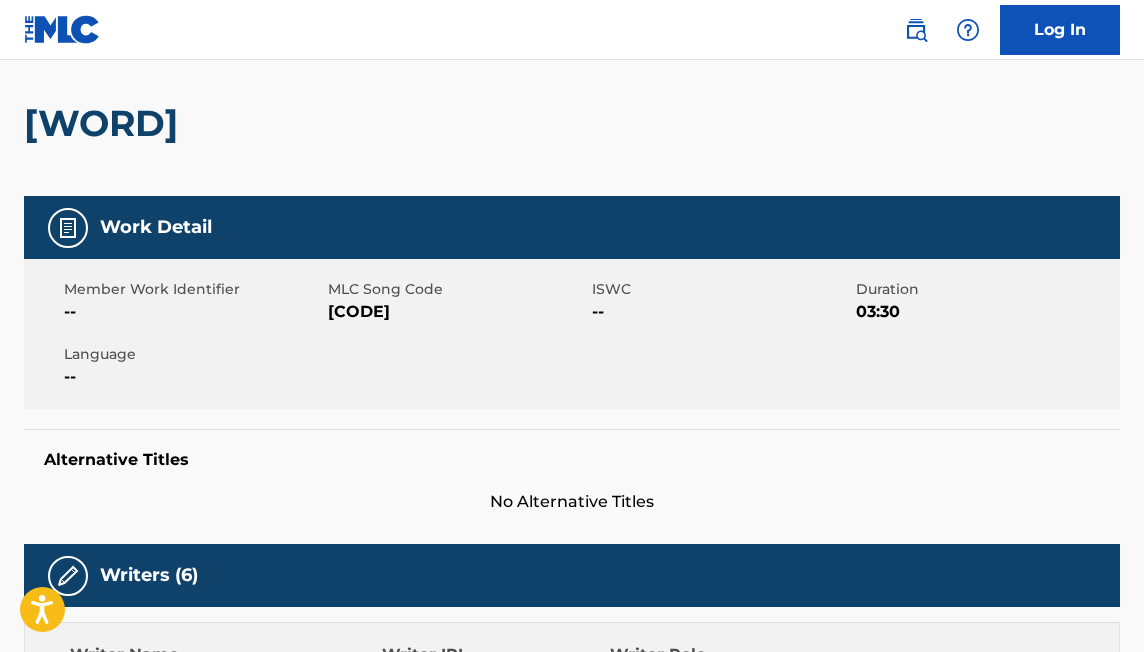 scroll, scrollTop: 0, scrollLeft: 0, axis: both 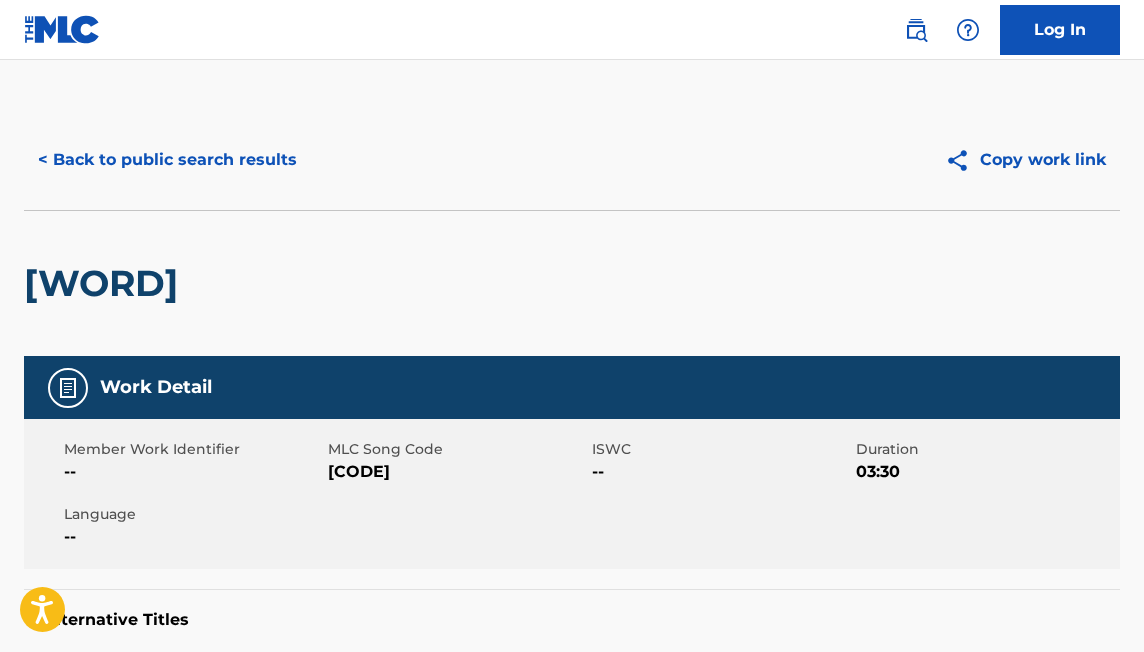 click on "< Back to public search results" at bounding box center [167, 160] 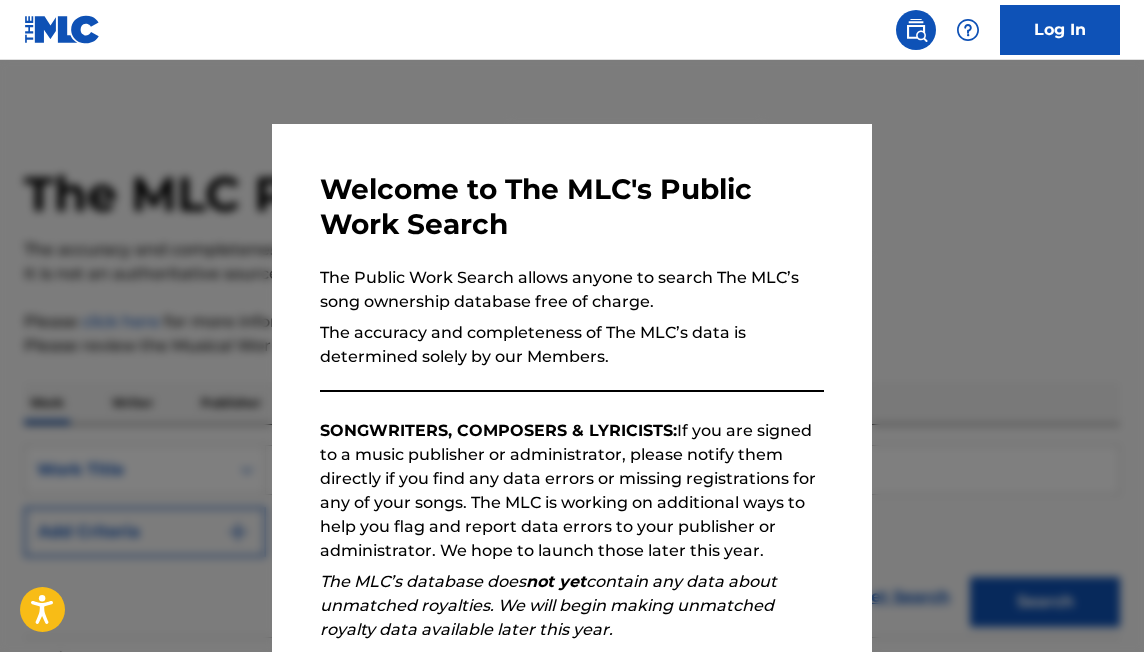 scroll, scrollTop: 322, scrollLeft: 0, axis: vertical 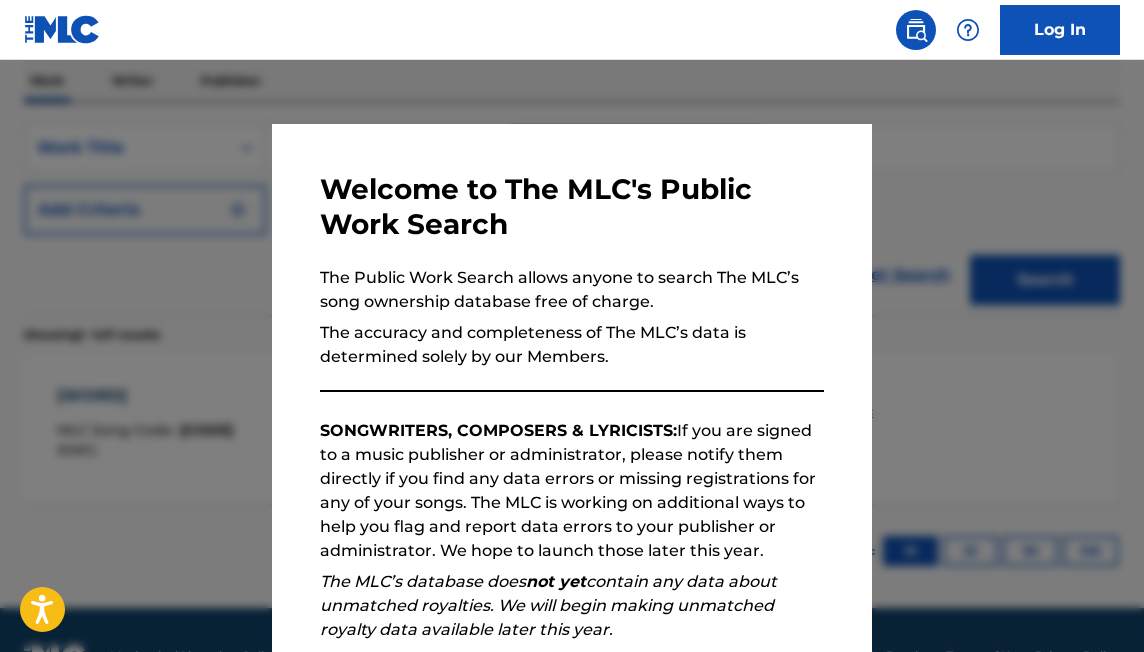 click at bounding box center [572, 386] 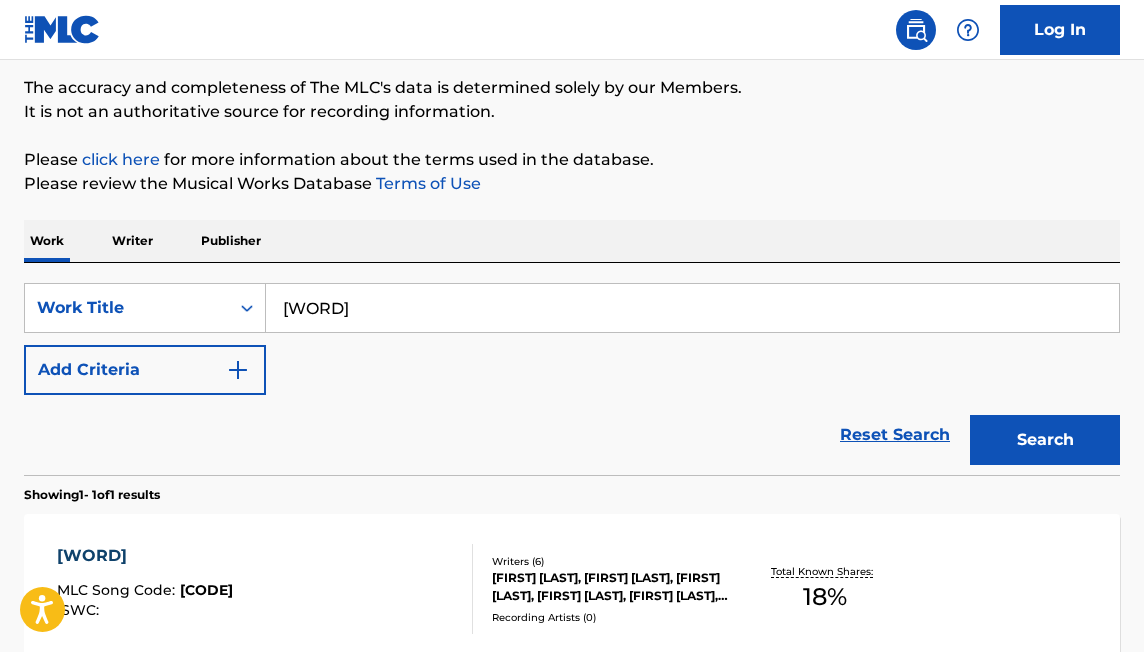 scroll, scrollTop: 0, scrollLeft: 0, axis: both 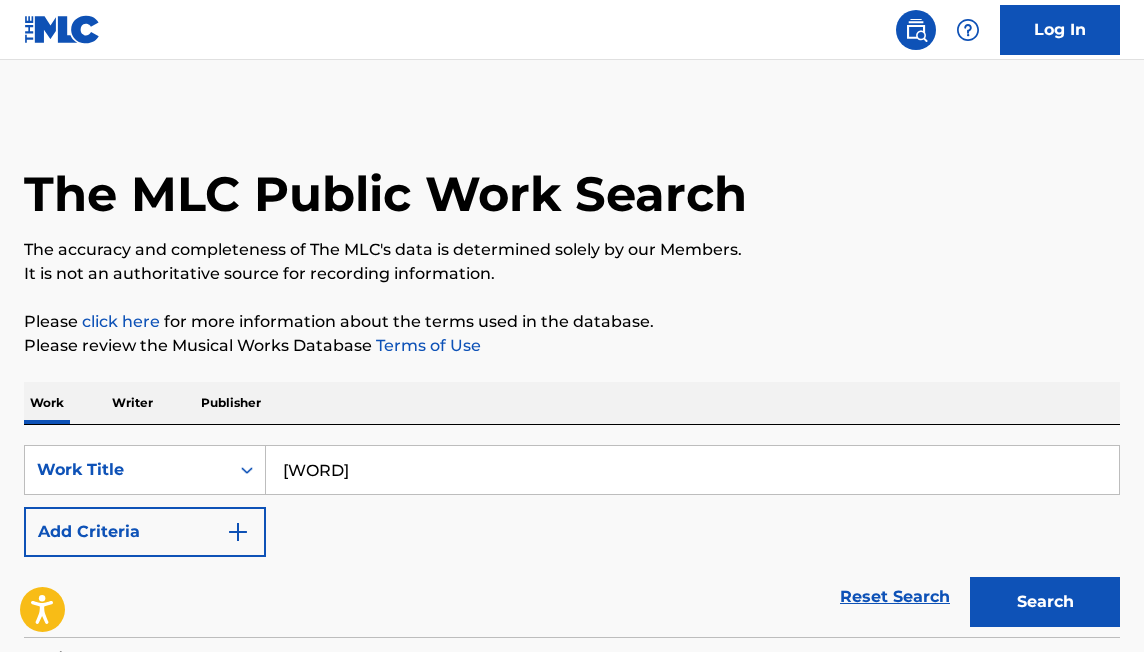 drag, startPoint x: 343, startPoint y: 472, endPoint x: 411, endPoint y: 471, distance: 68.007355 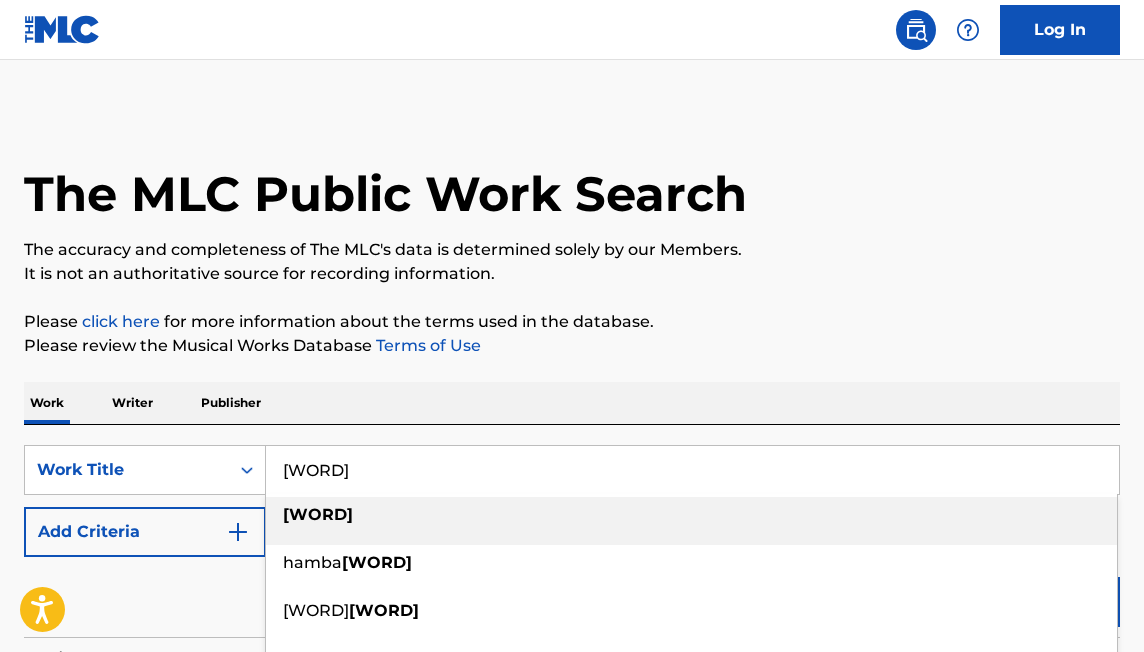 type on "[WORD]" 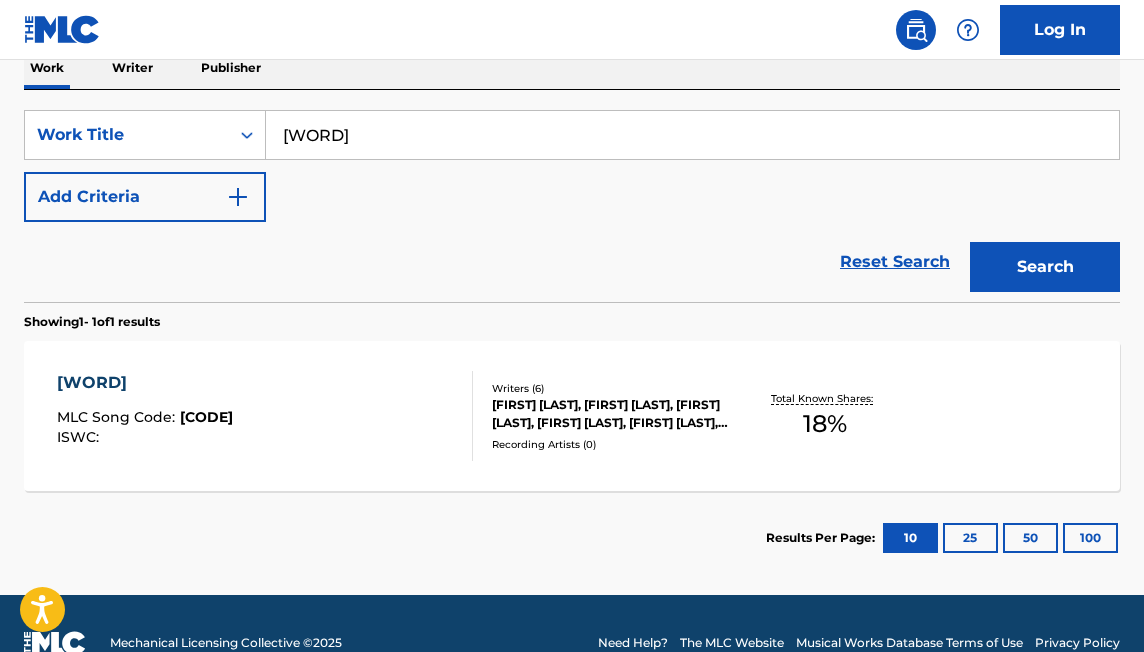 scroll, scrollTop: 351, scrollLeft: 0, axis: vertical 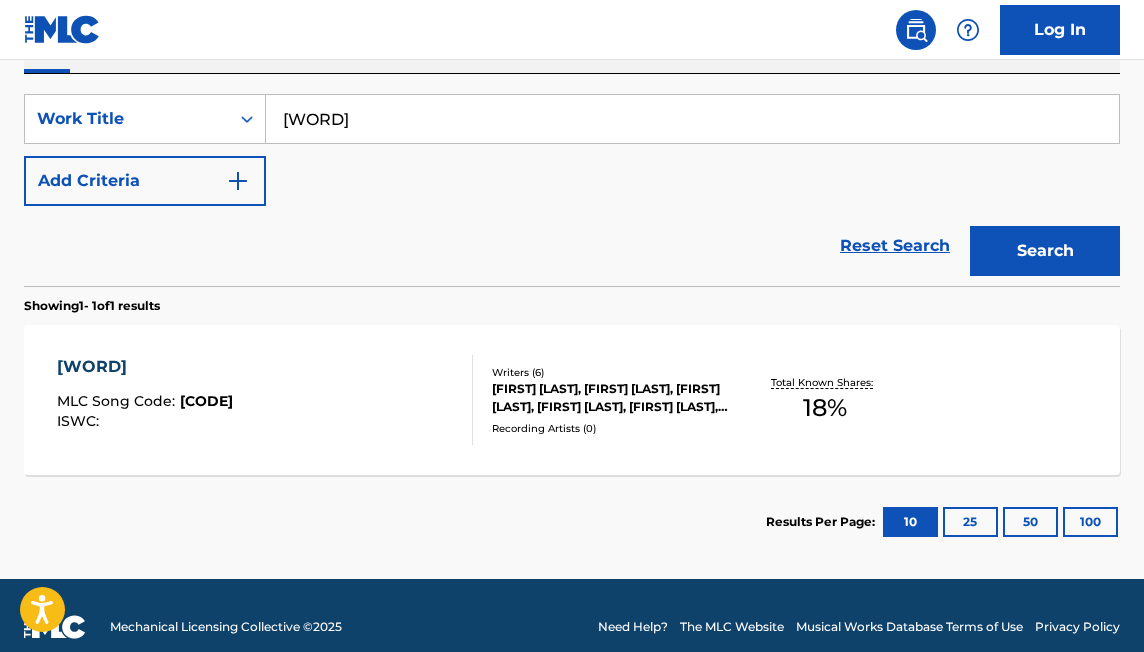 click on "Search" at bounding box center (1045, 251) 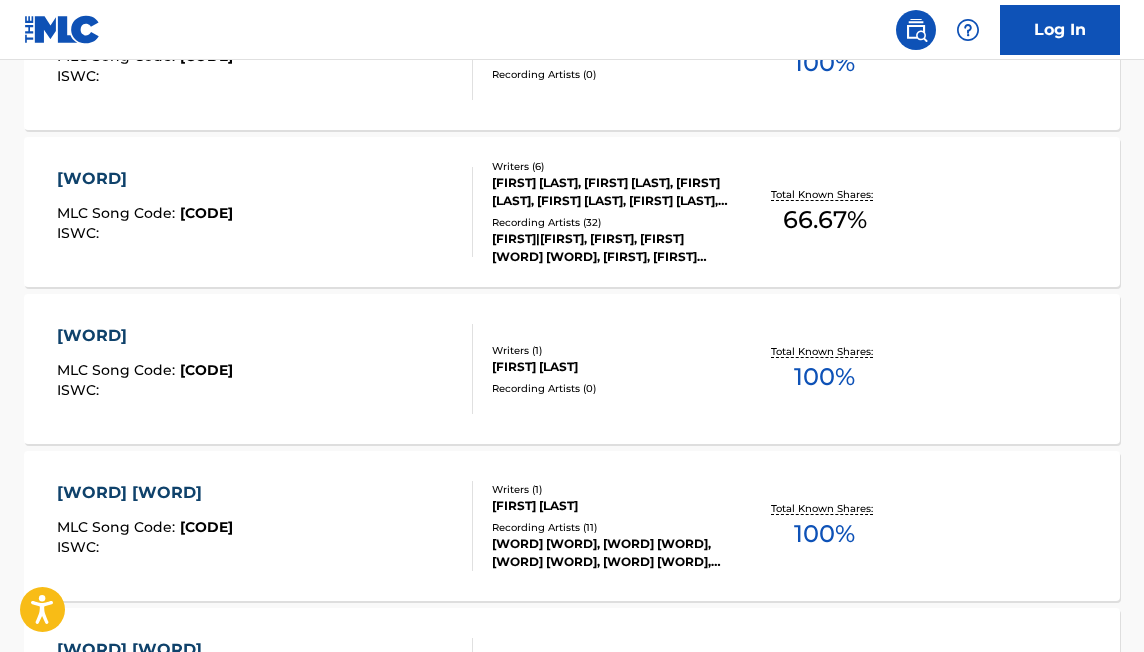 scroll, scrollTop: 731, scrollLeft: 0, axis: vertical 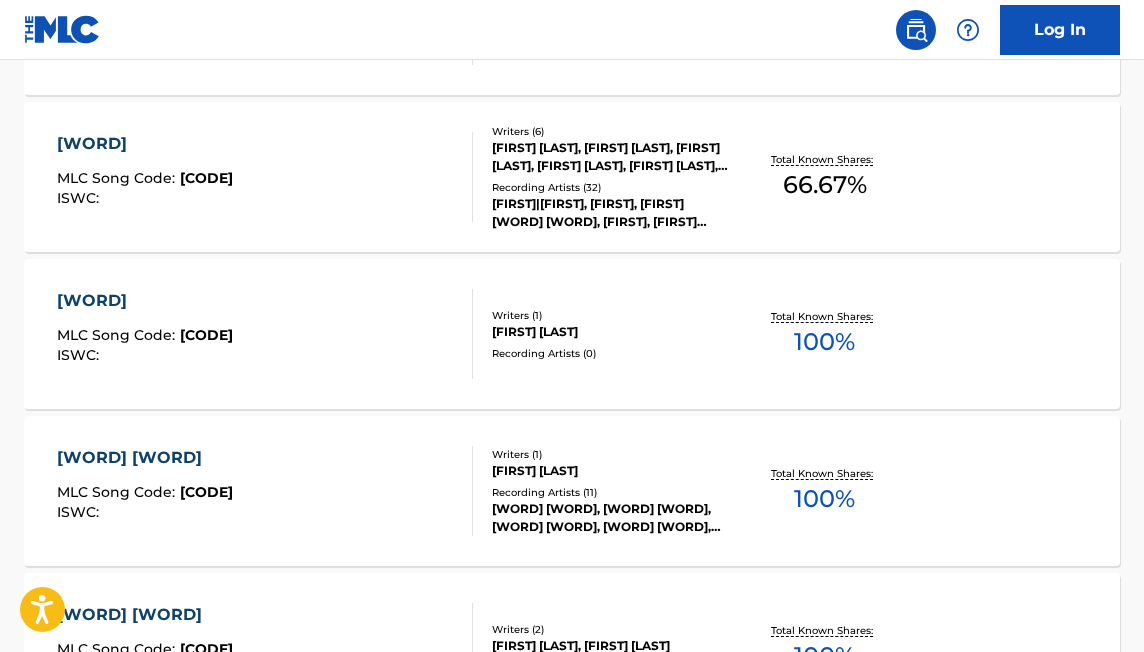 click on "[FIRST]|[FIRST], [FIRST], [FIRST] [WORD] [WORD], [FIRST], [FIRST] [WORD] [WORD], [FIRST], [FIRST] [WORD] [WORD], [FIRST] [WORD] [WORD], [FIRST] [WORD] [WORD] [FIRST]|[FIRST], [FIRST], [FIRST] [WORD] [WORD], [FIRST], [FIRST] [WORD] [WORD], [FIRST], [FIRST] [WORD] [WORD], [FIRST] [WORD] [WORD], [FIRST] [WORD] [WORD]" at bounding box center [612, 213] 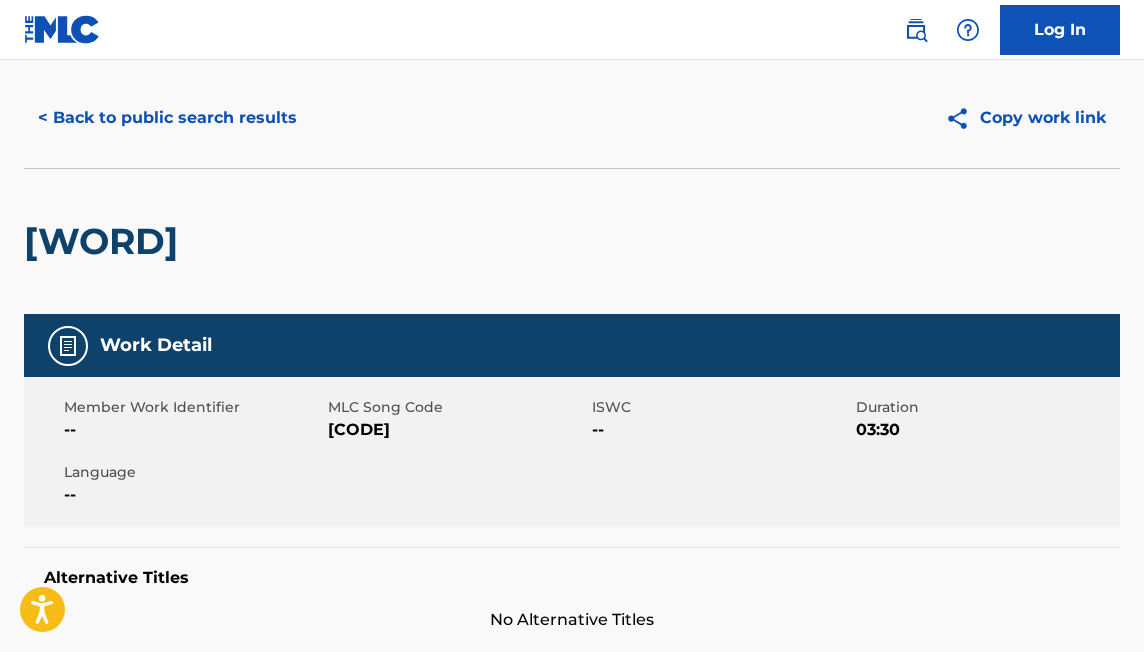 scroll, scrollTop: 0, scrollLeft: 0, axis: both 